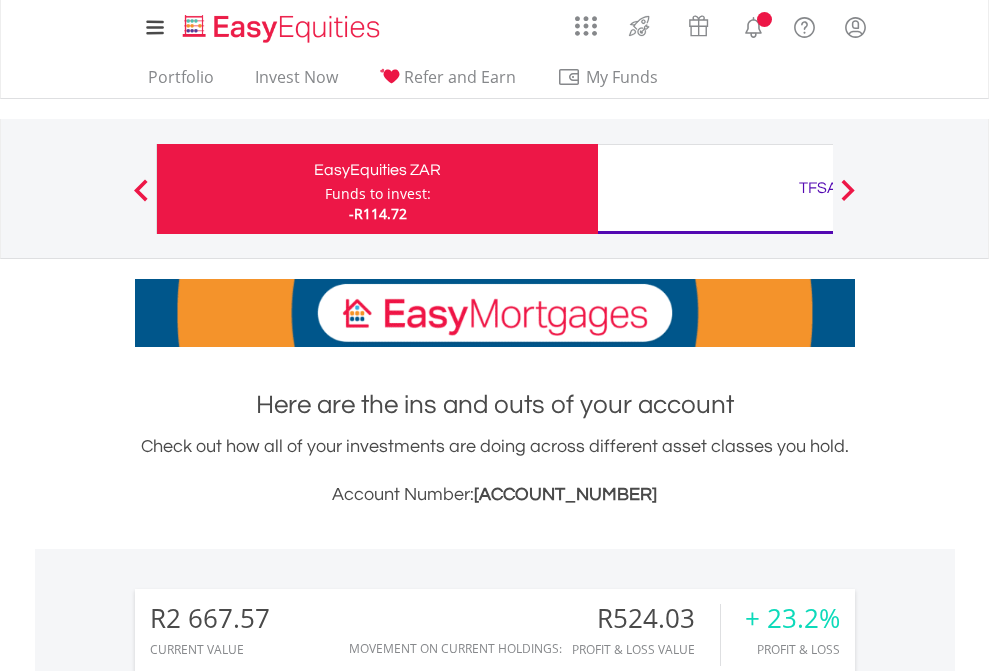 scroll, scrollTop: 0, scrollLeft: 0, axis: both 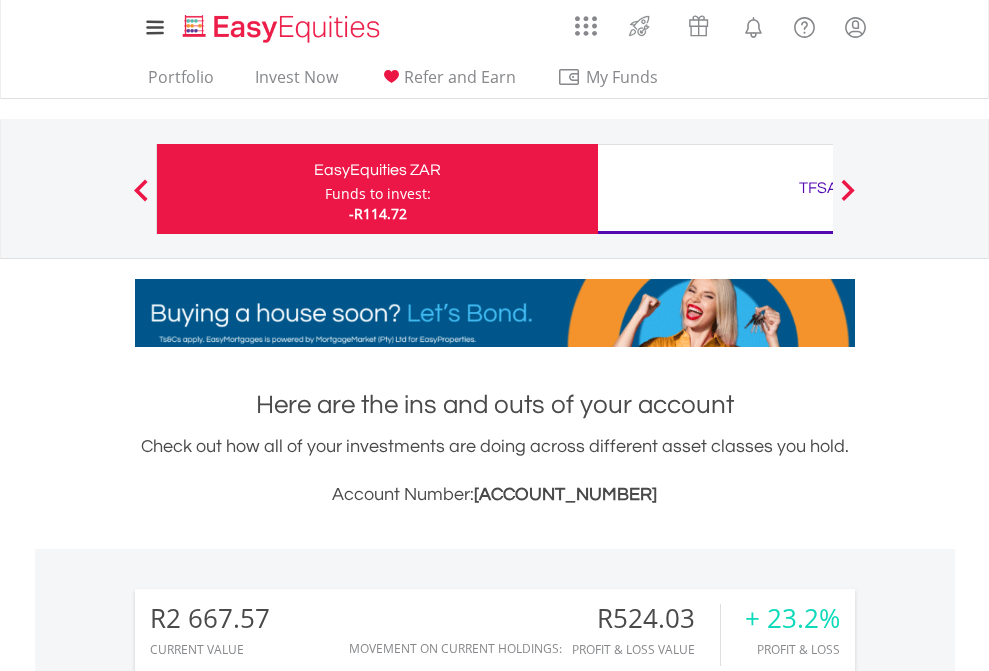 click on "Funds to invest:" at bounding box center (378, 194) 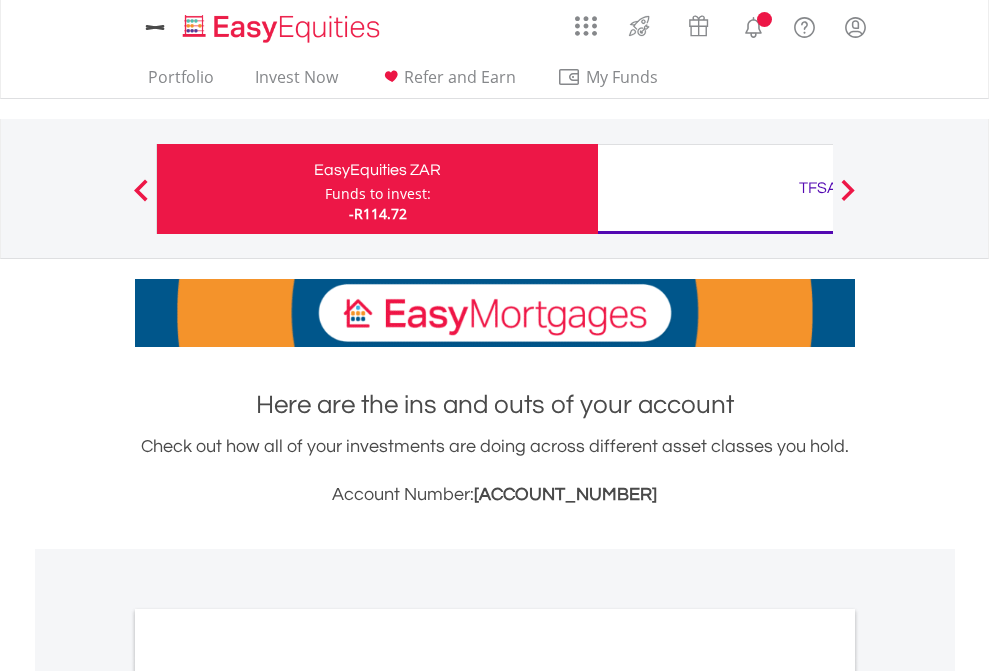 scroll, scrollTop: 0, scrollLeft: 0, axis: both 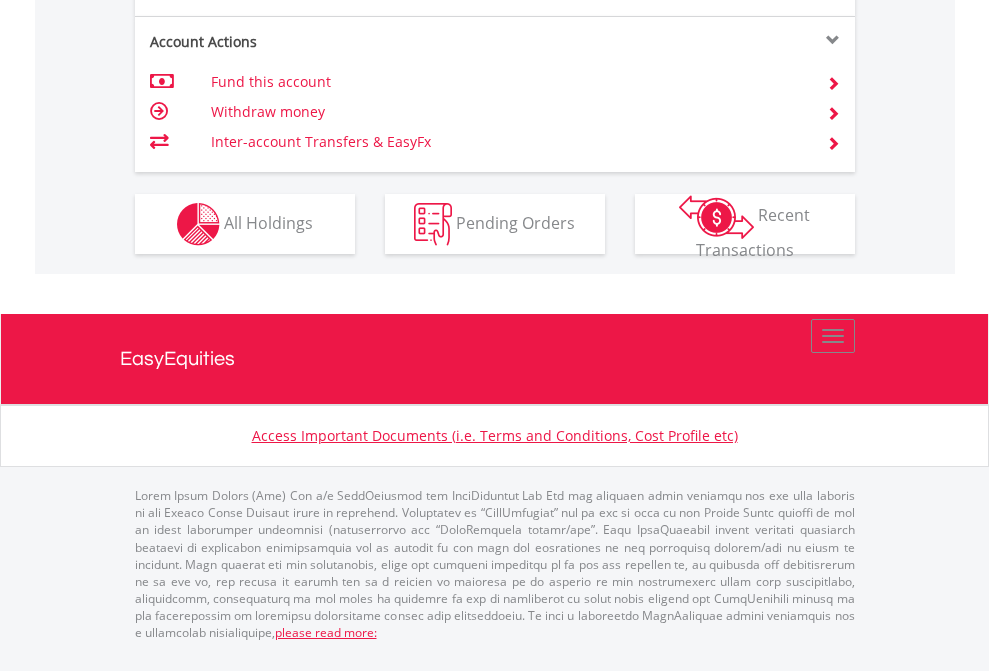click on "Investment types" at bounding box center [706, -337] 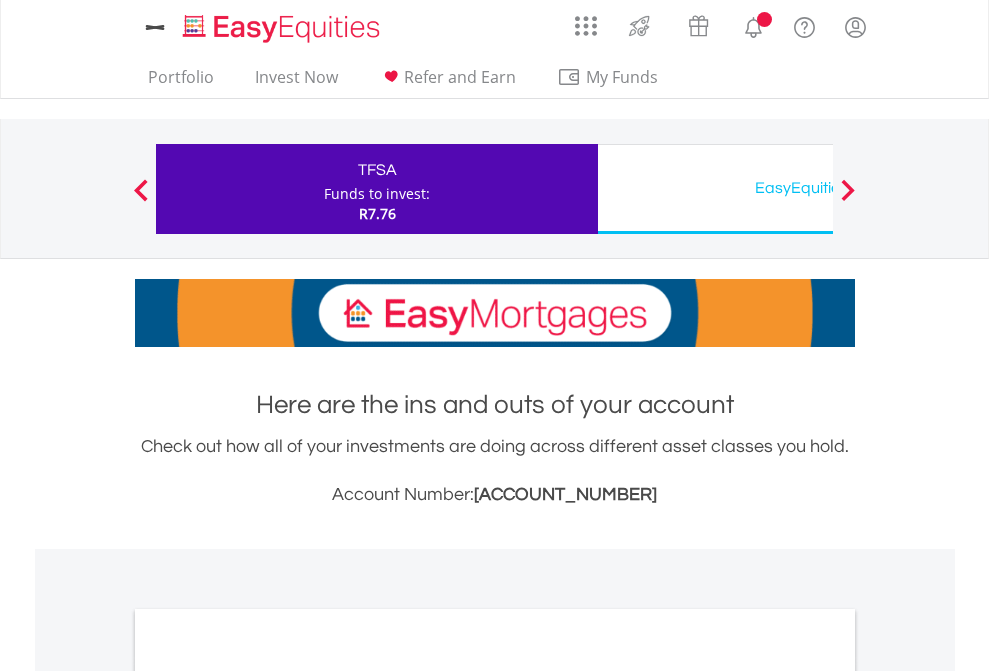 scroll, scrollTop: 0, scrollLeft: 0, axis: both 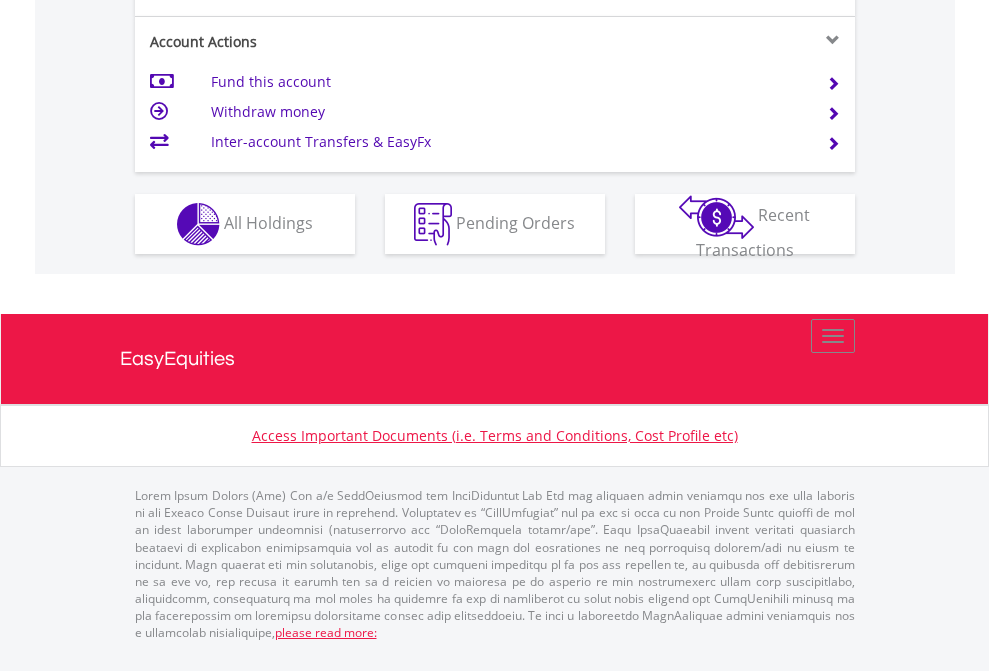 click on "Investment types" at bounding box center (706, -337) 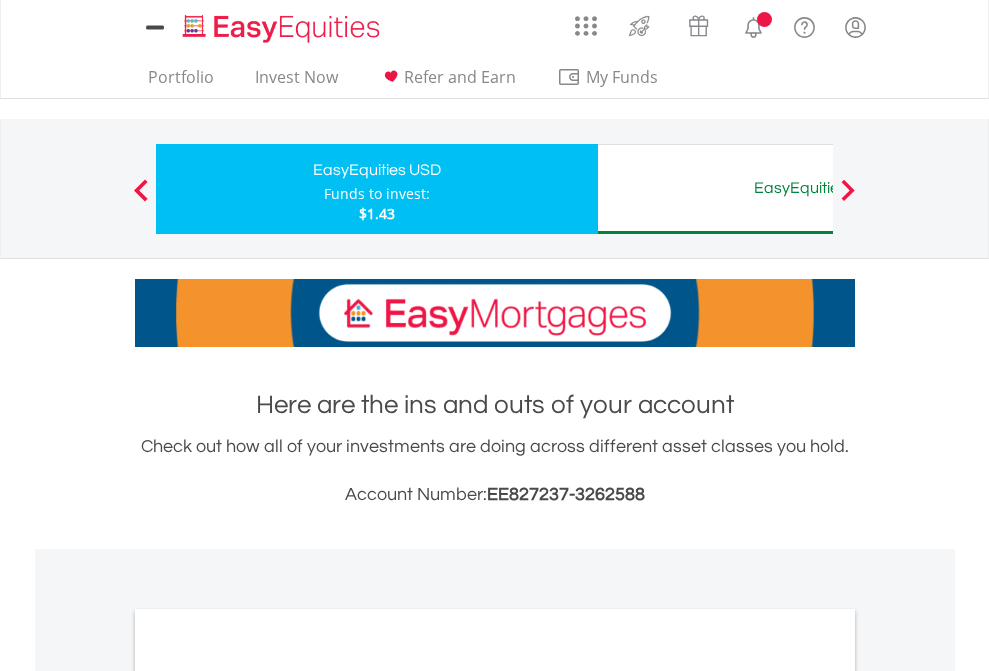scroll, scrollTop: 0, scrollLeft: 0, axis: both 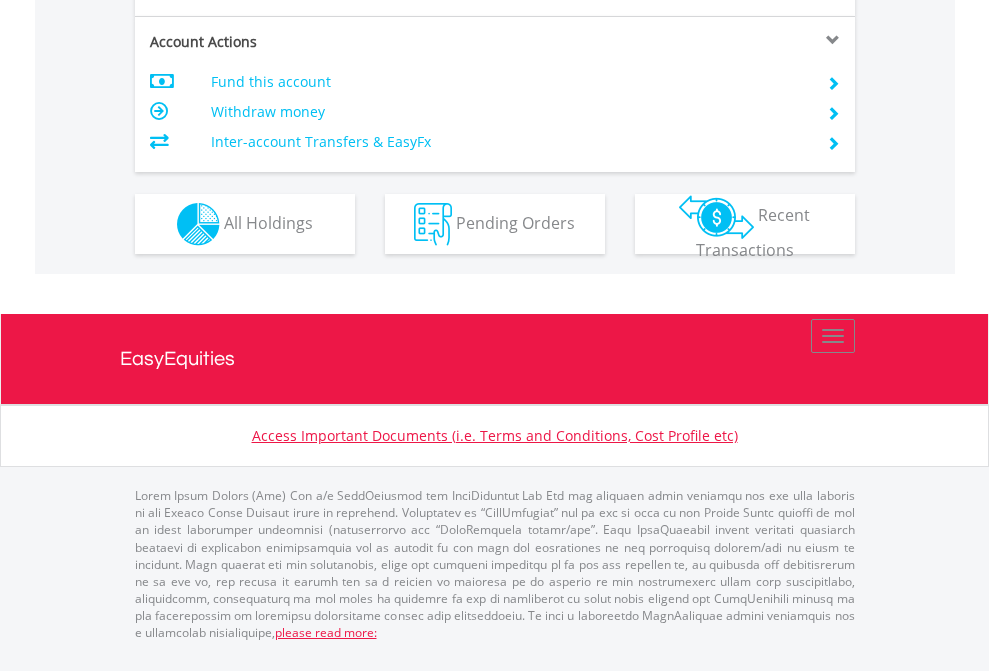 click on "Investment types" at bounding box center [706, -337] 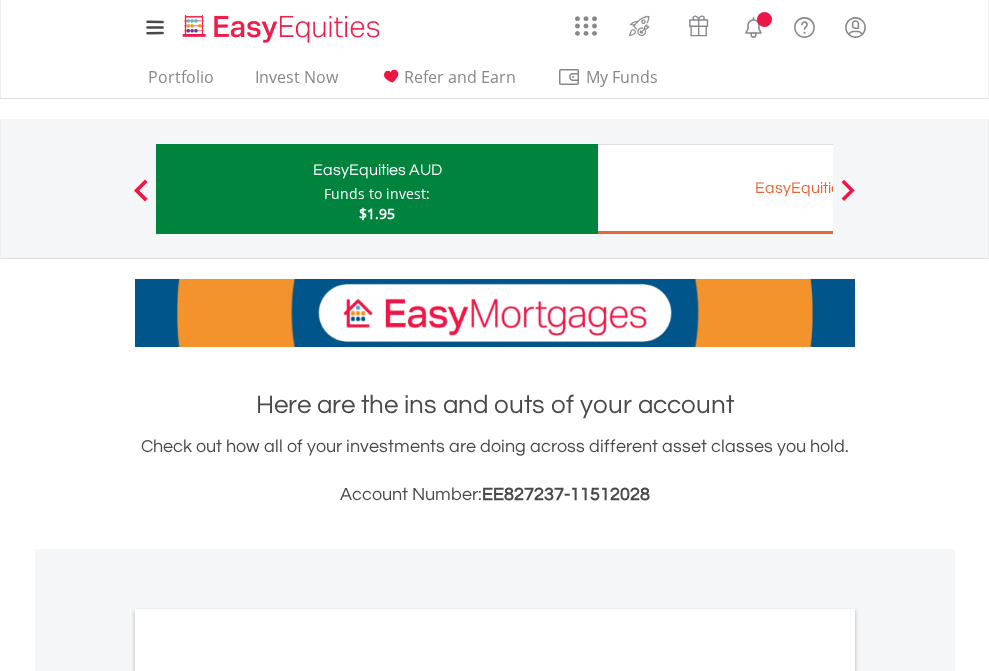 scroll, scrollTop: 0, scrollLeft: 0, axis: both 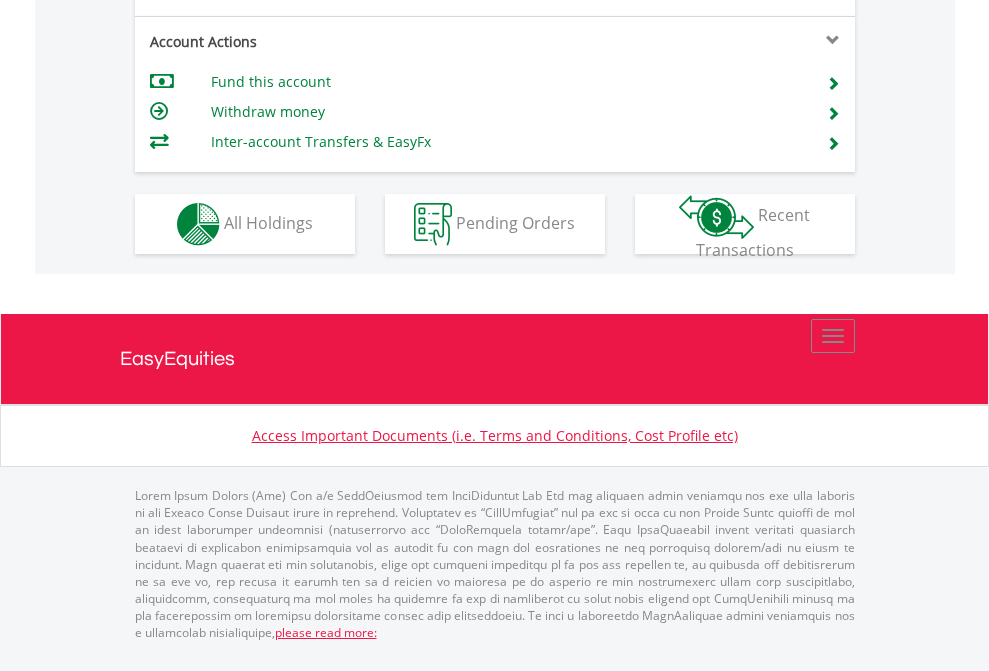 click on "Investment types" at bounding box center (706, -337) 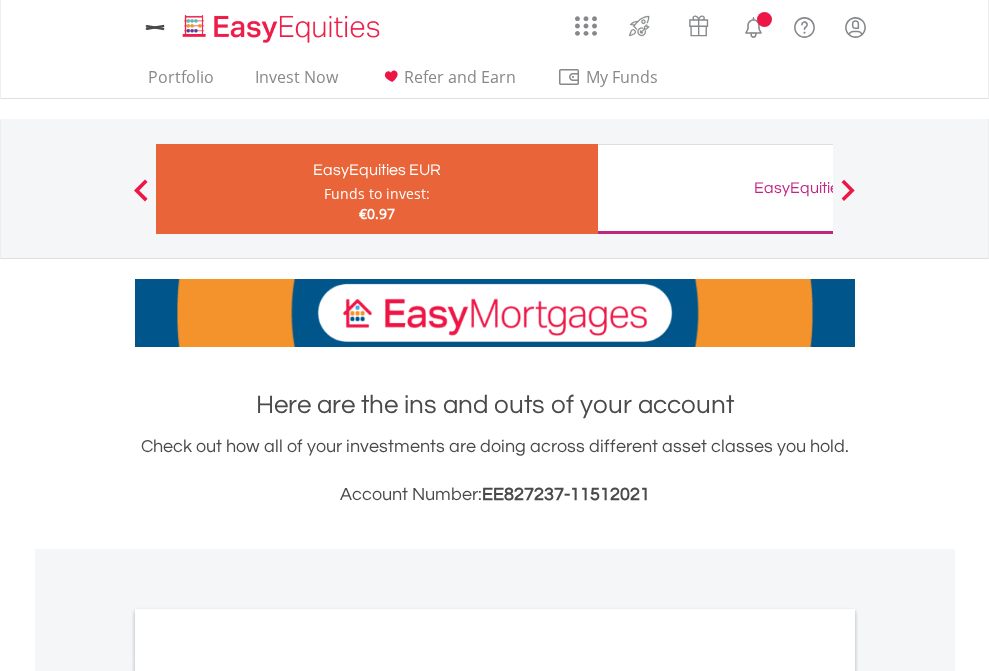 scroll, scrollTop: 0, scrollLeft: 0, axis: both 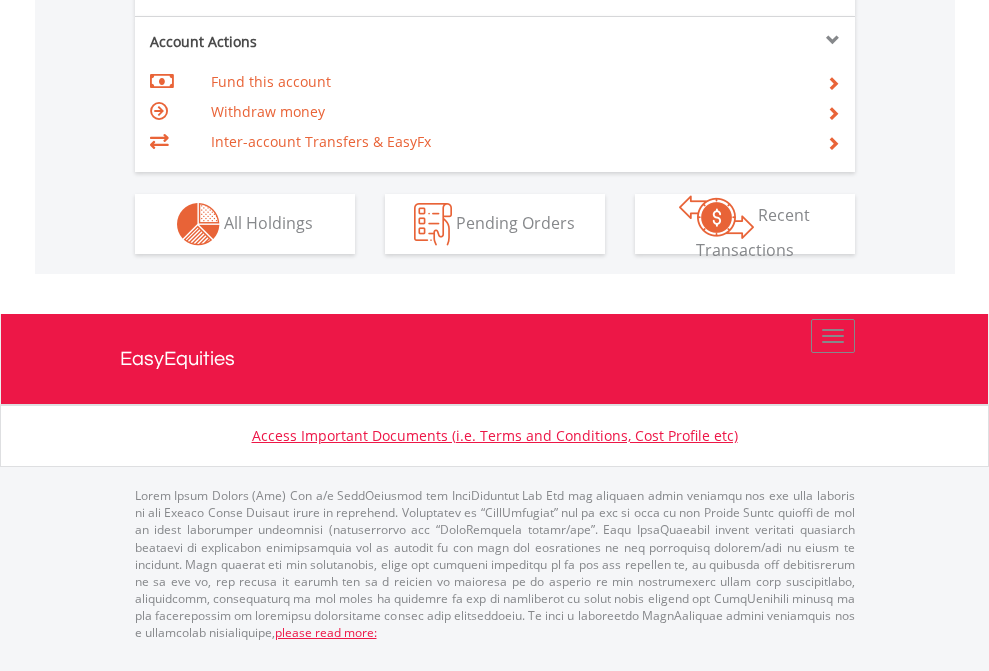 click on "Investment types" at bounding box center [706, -337] 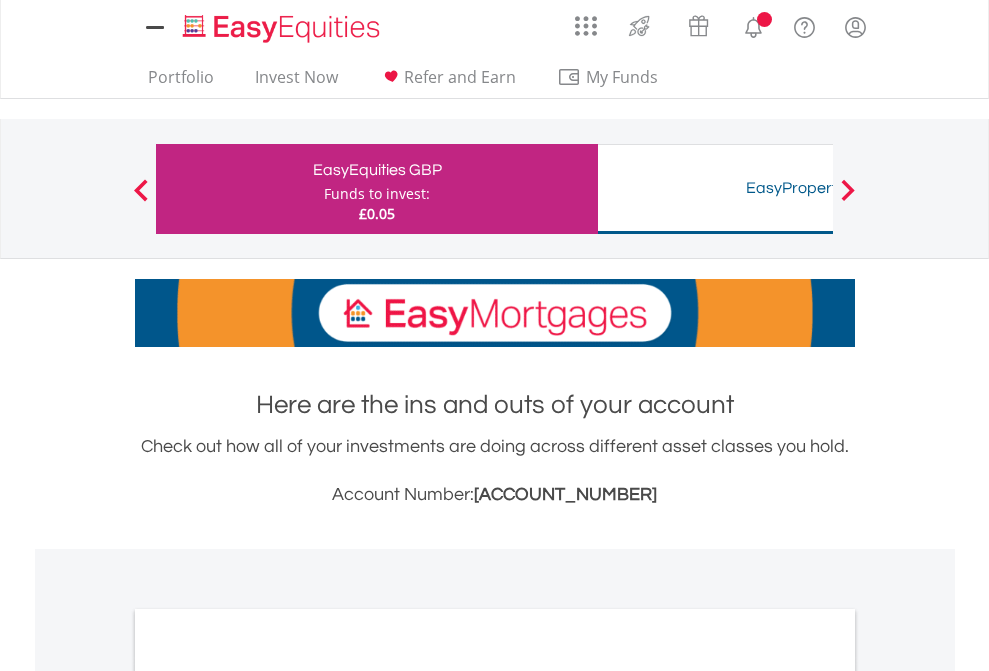 scroll, scrollTop: 0, scrollLeft: 0, axis: both 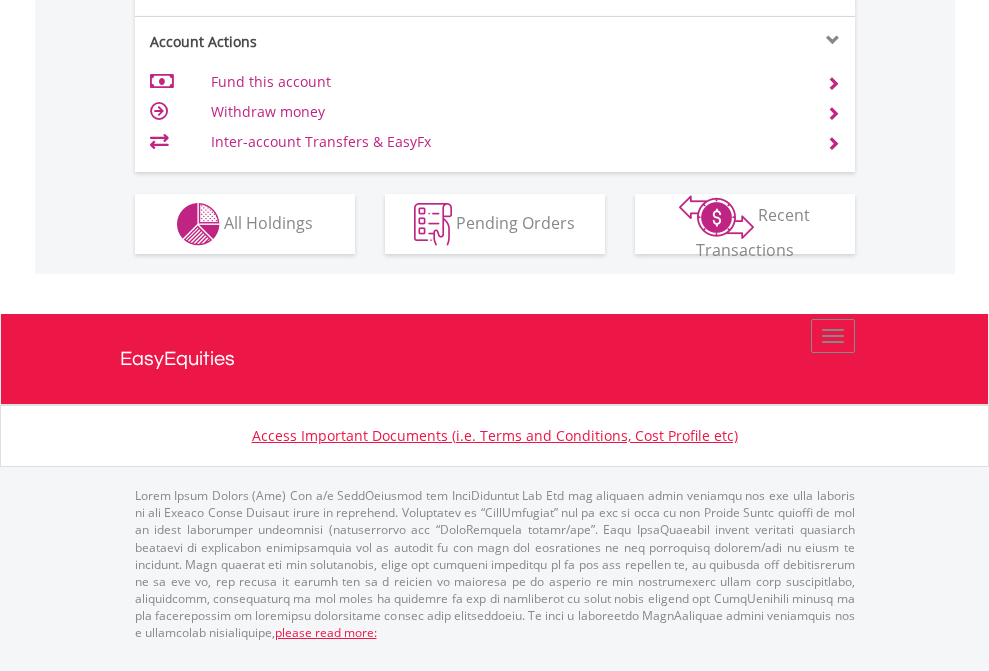 click on "Investment types" at bounding box center (706, -337) 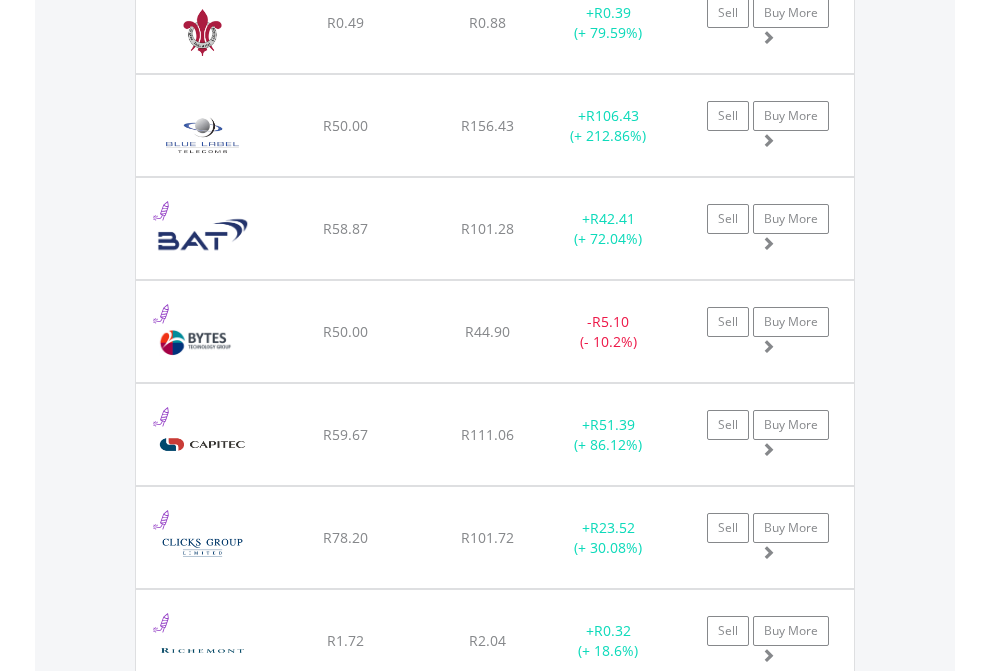 scroll, scrollTop: 2305, scrollLeft: 0, axis: vertical 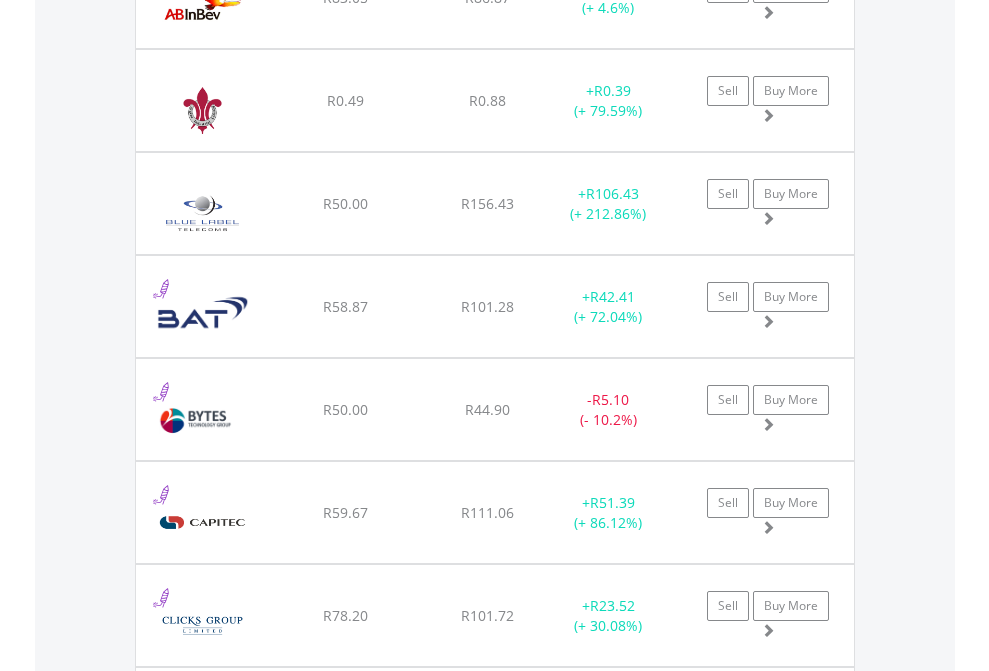 click on "TFSA" at bounding box center [818, -2117] 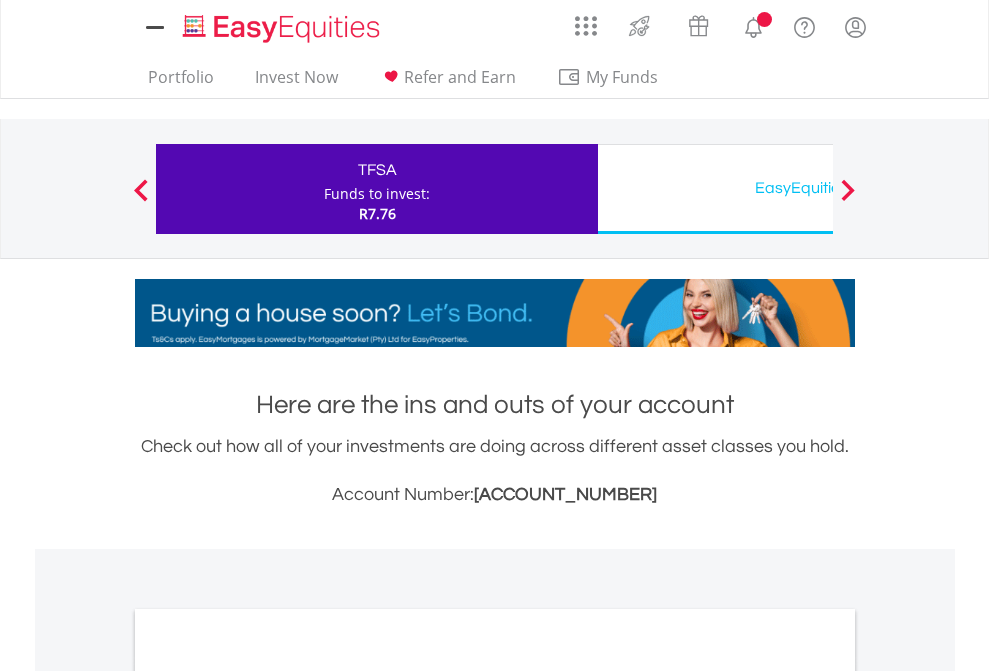 scroll, scrollTop: 0, scrollLeft: 0, axis: both 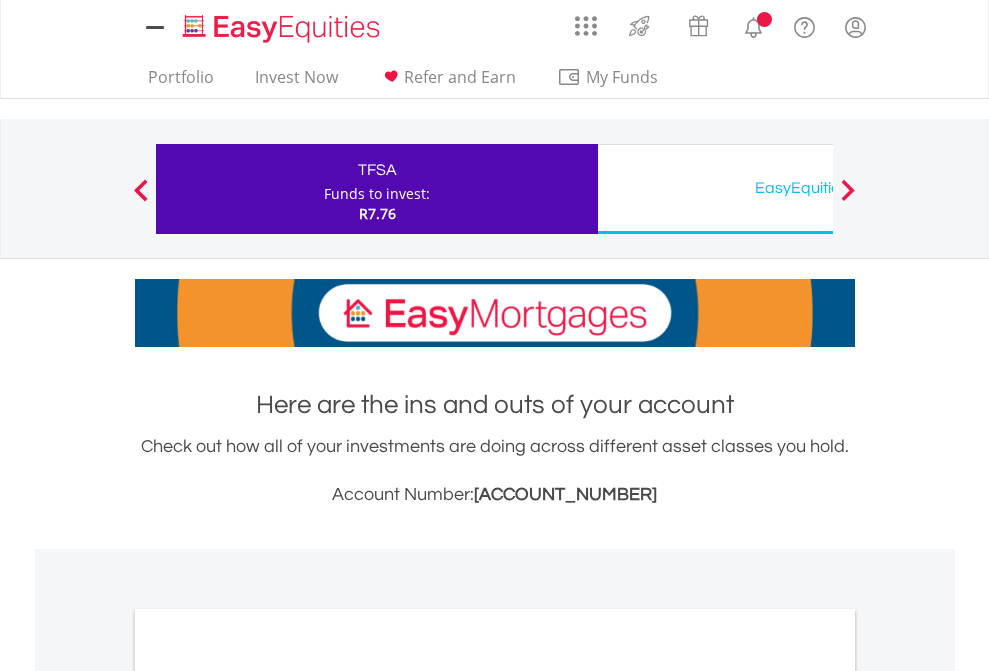 click on "All Holdings" at bounding box center [268, 1096] 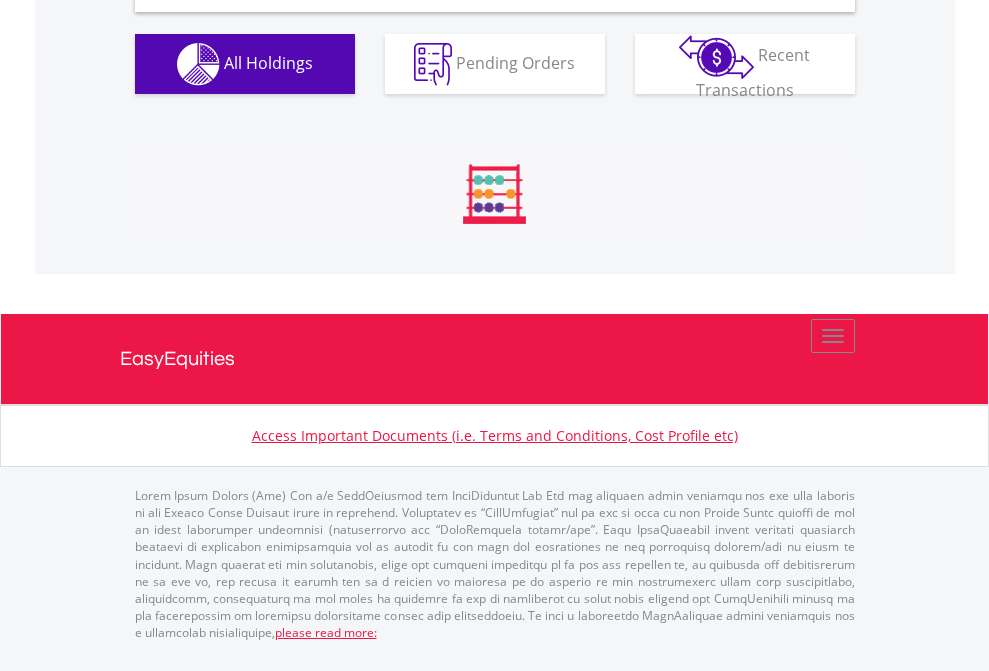 scroll, scrollTop: 1933, scrollLeft: 0, axis: vertical 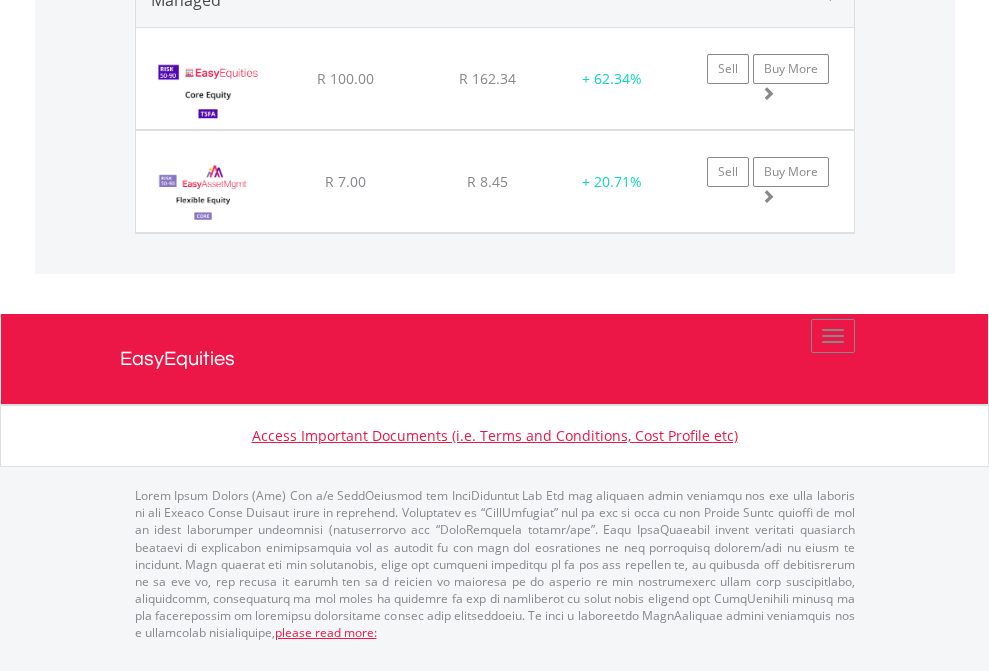 click on "EasyEquities USD" at bounding box center (818, -1234) 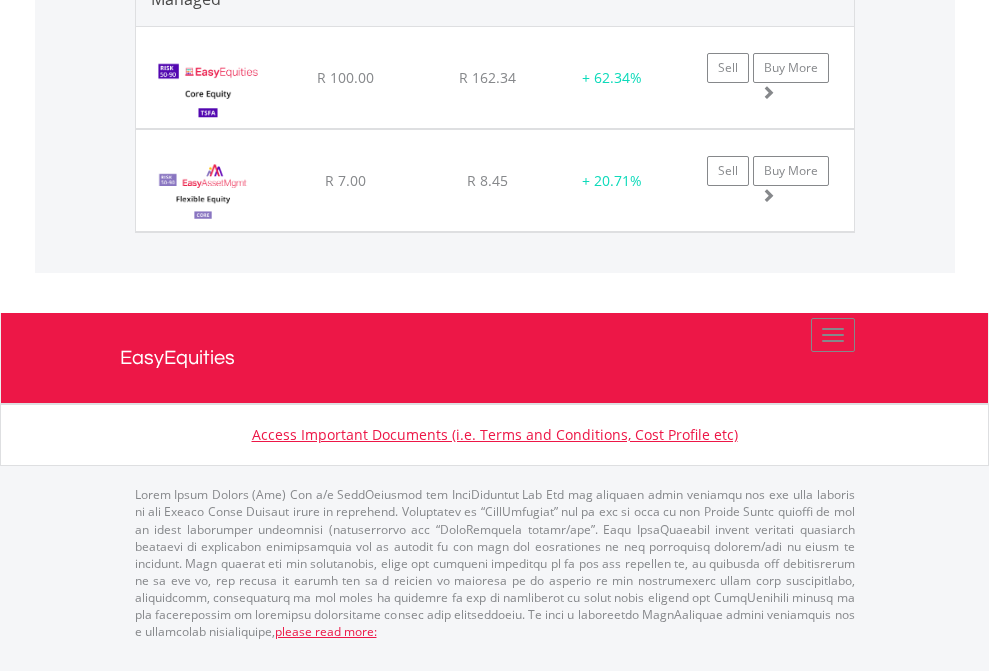 scroll, scrollTop: 144, scrollLeft: 0, axis: vertical 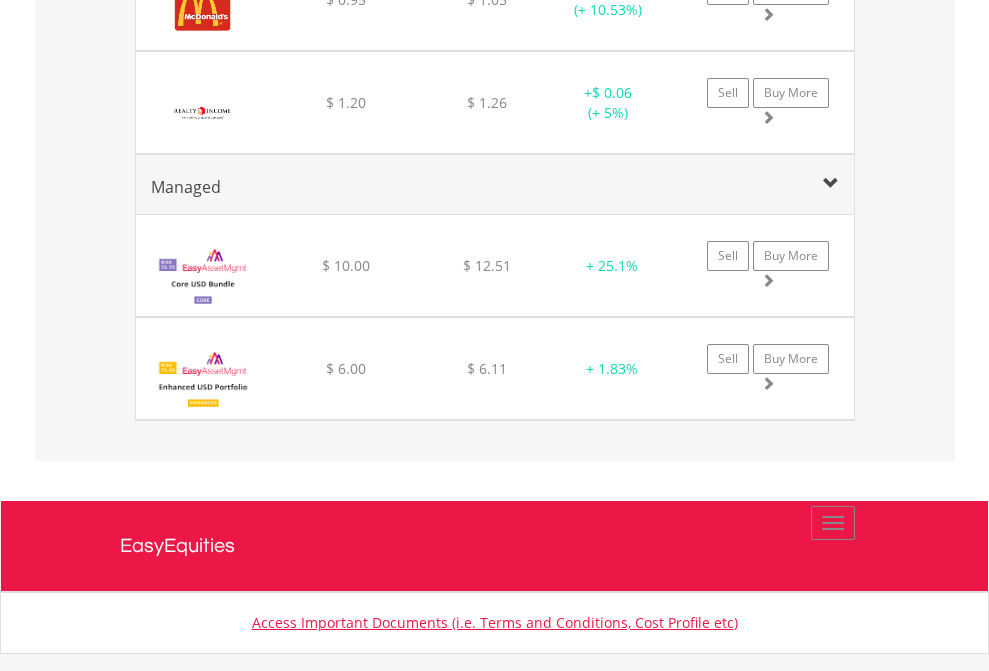 click on "EasyEquities AUD" at bounding box center [818, -2077] 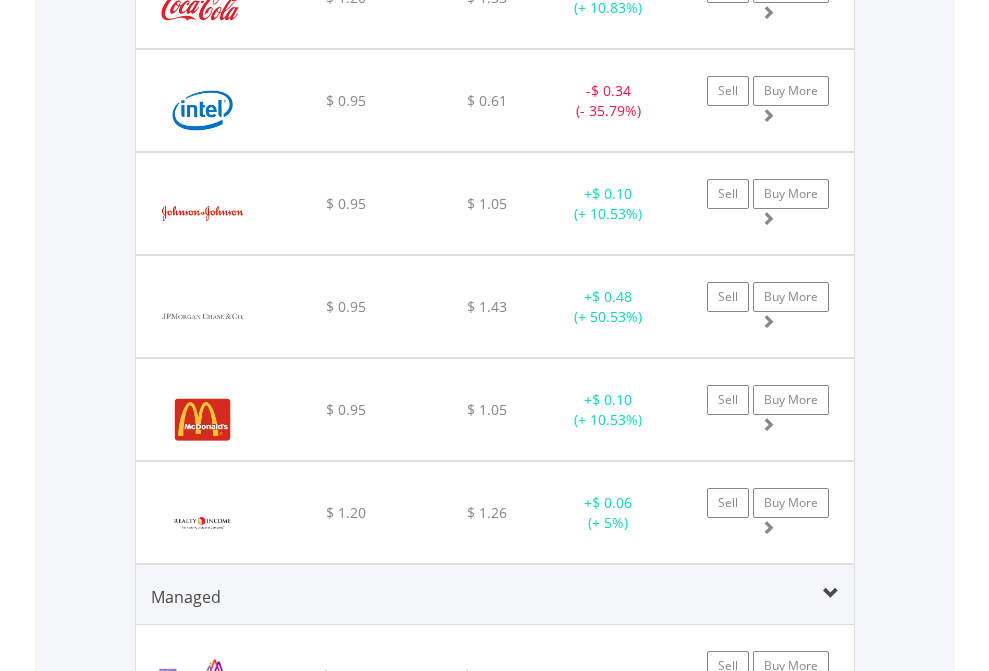 scroll, scrollTop: 144, scrollLeft: 0, axis: vertical 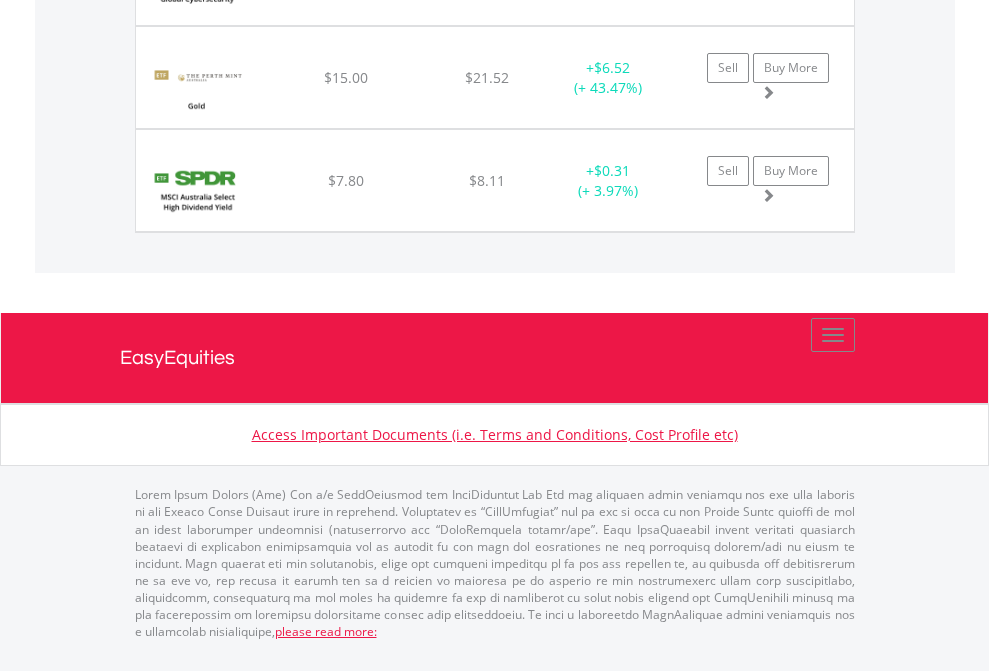click on "EasyEquities EUR" at bounding box center (818, -1545) 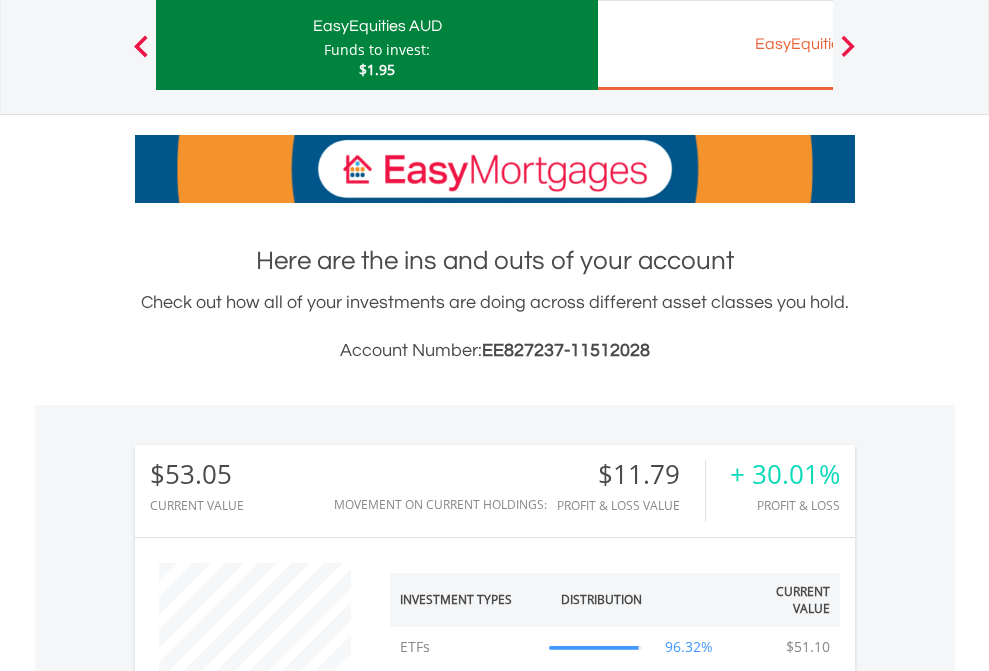 scroll, scrollTop: 999808, scrollLeft: 999687, axis: both 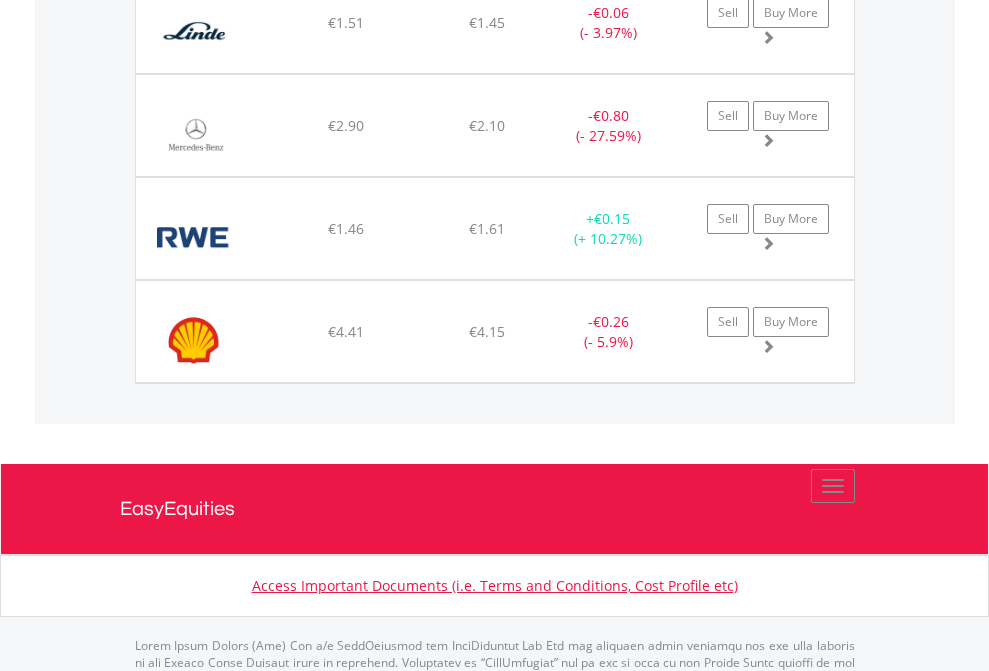 click on "EasyEquities GBP" at bounding box center (818, -1745) 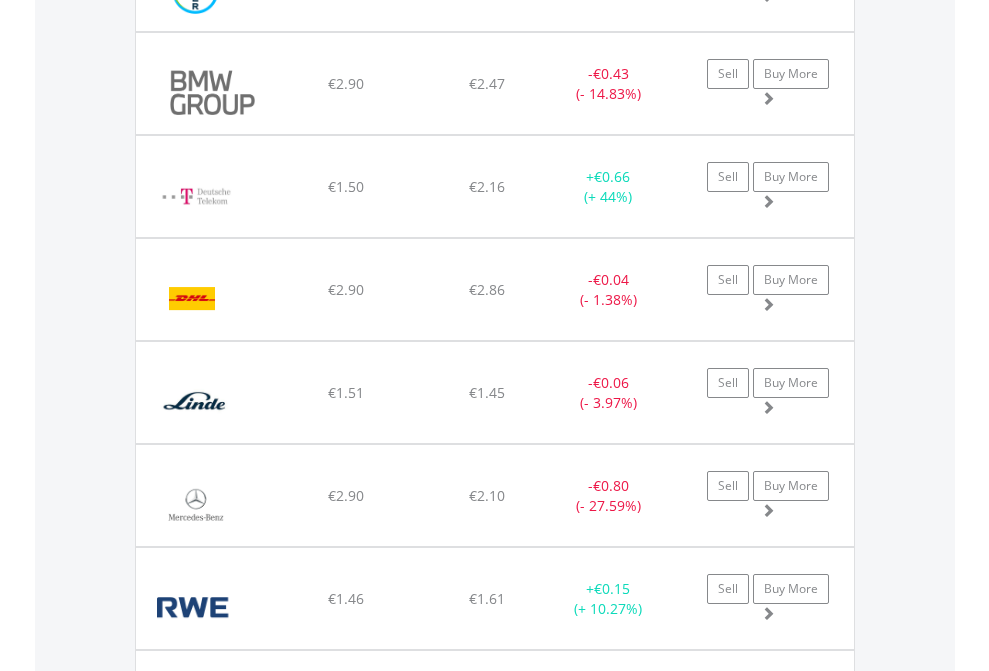 scroll, scrollTop: 144, scrollLeft: 0, axis: vertical 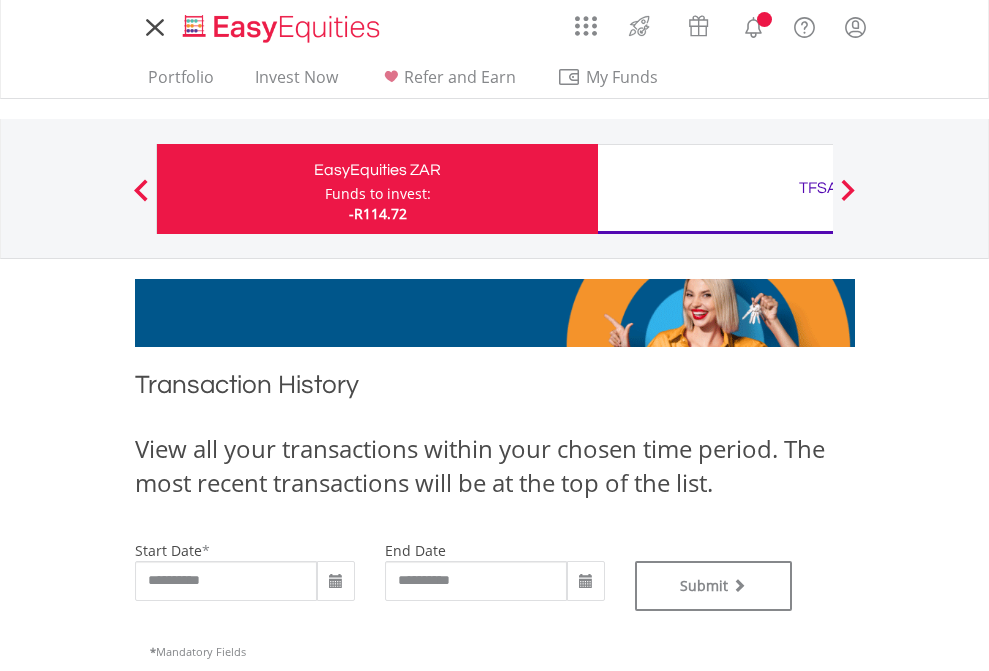 type on "**********" 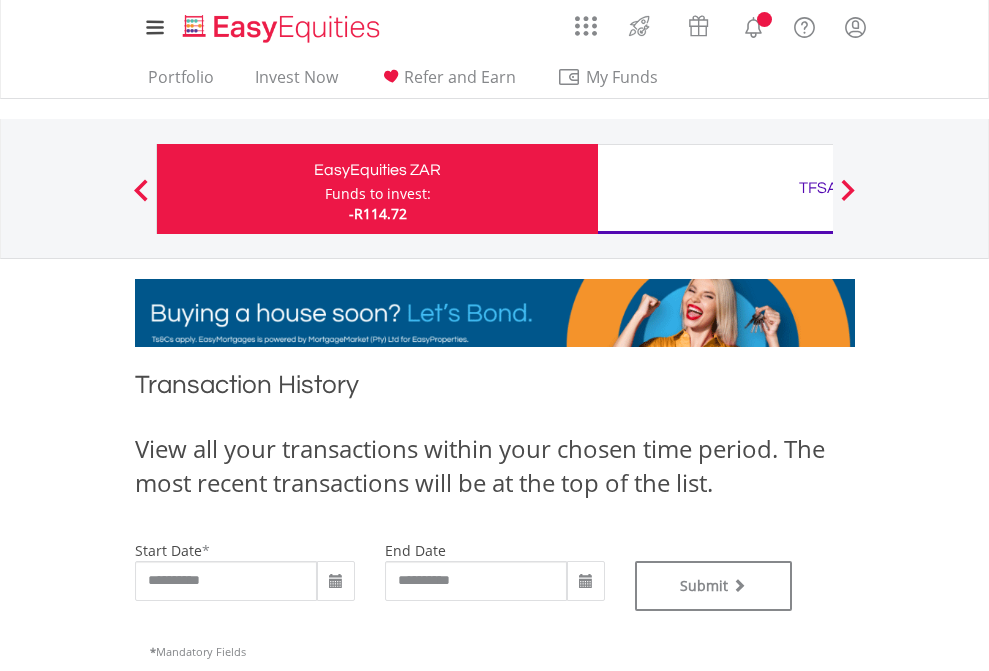 type on "**********" 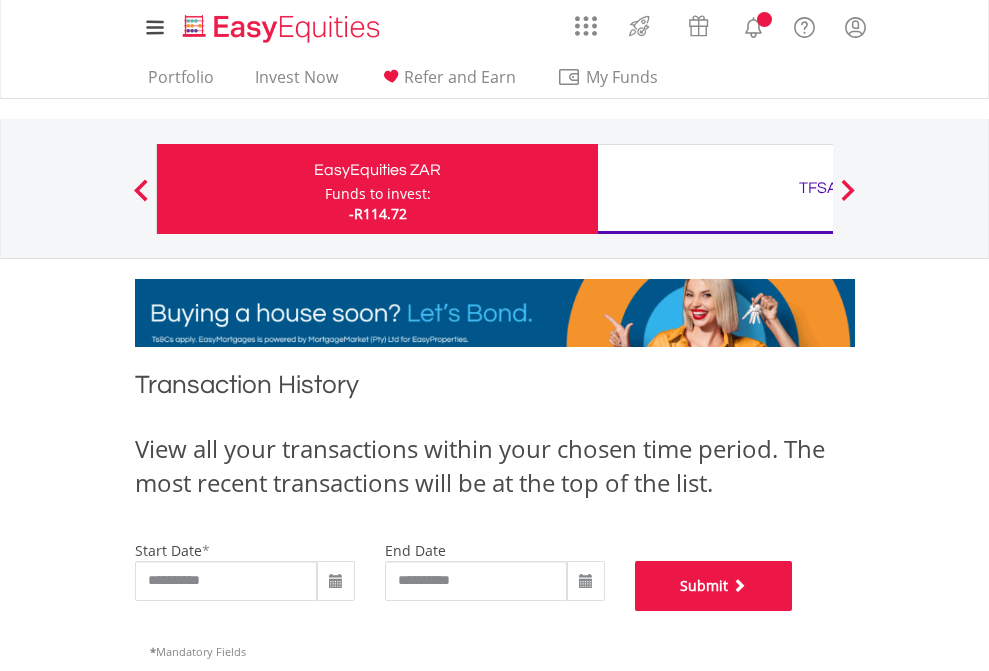 click on "Submit" at bounding box center [714, 586] 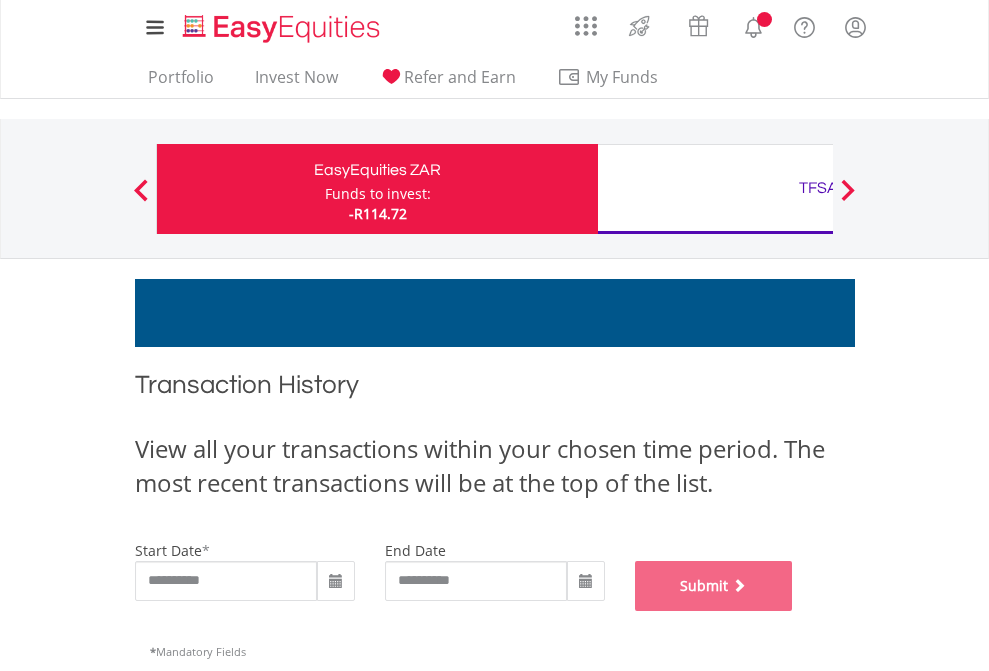 scroll, scrollTop: 811, scrollLeft: 0, axis: vertical 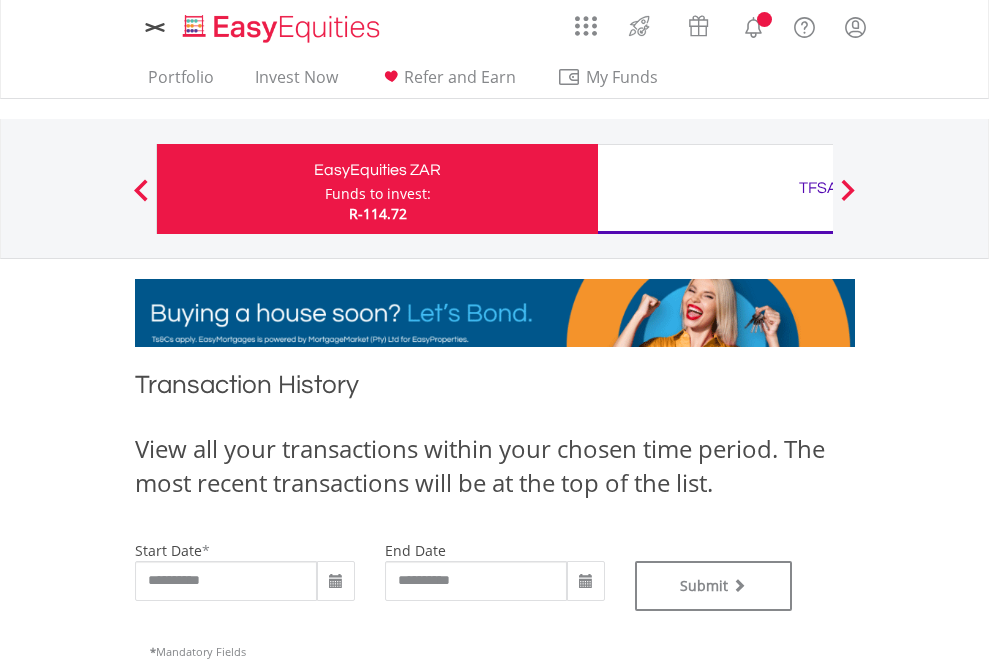 click on "TFSA" at bounding box center [818, 188] 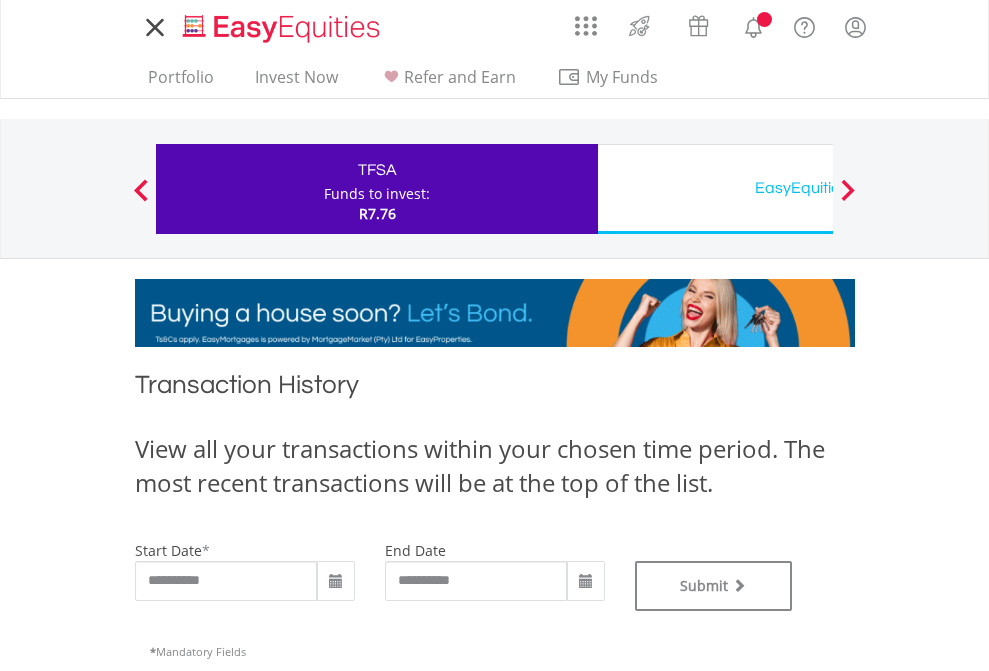 scroll, scrollTop: 0, scrollLeft: 0, axis: both 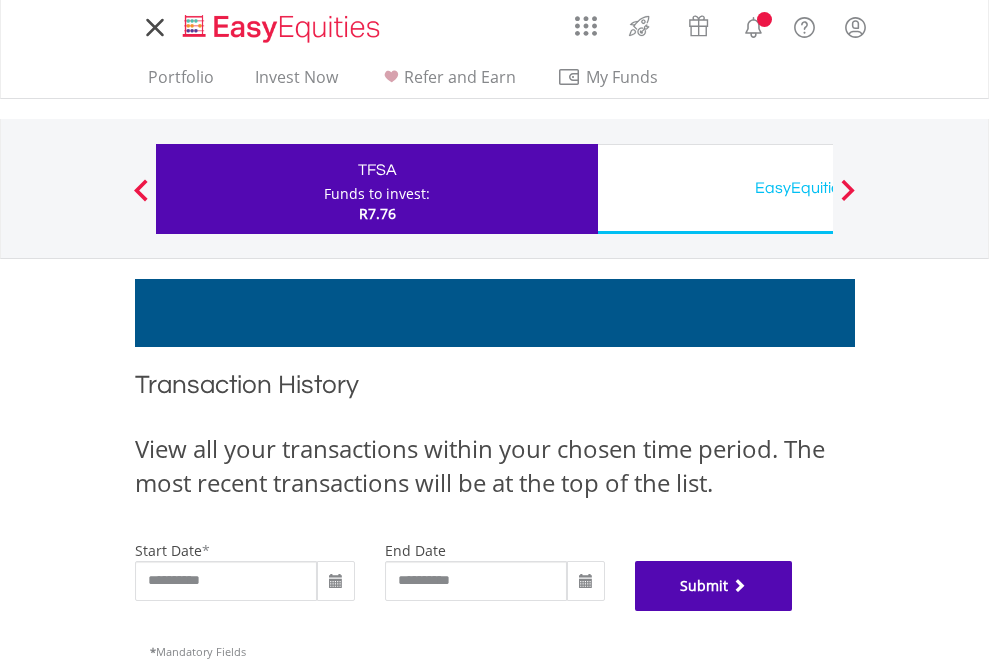 click on "Submit" at bounding box center [714, 586] 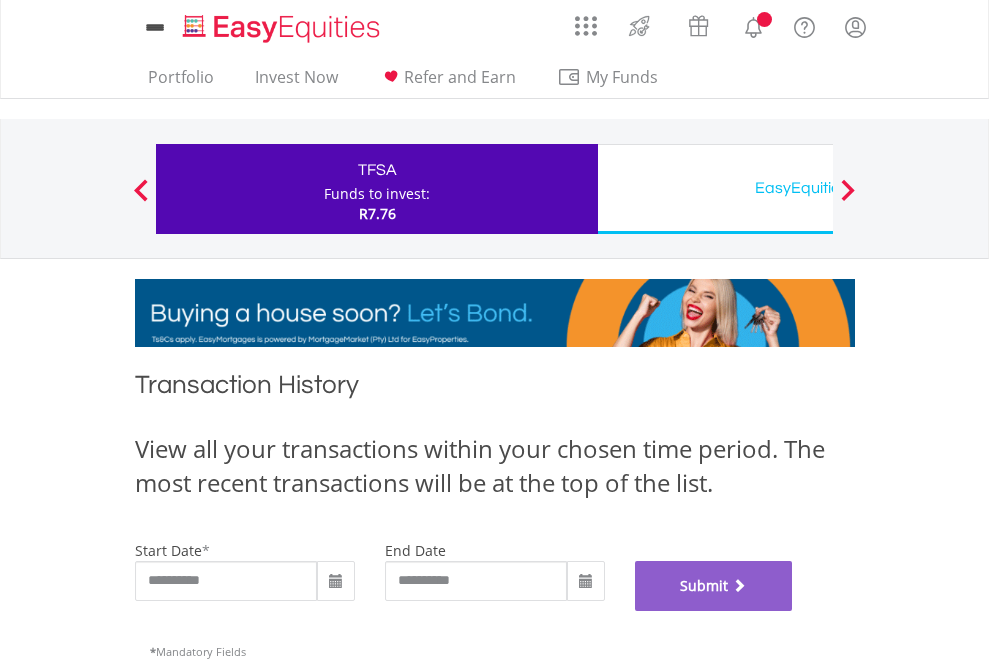 scroll, scrollTop: 811, scrollLeft: 0, axis: vertical 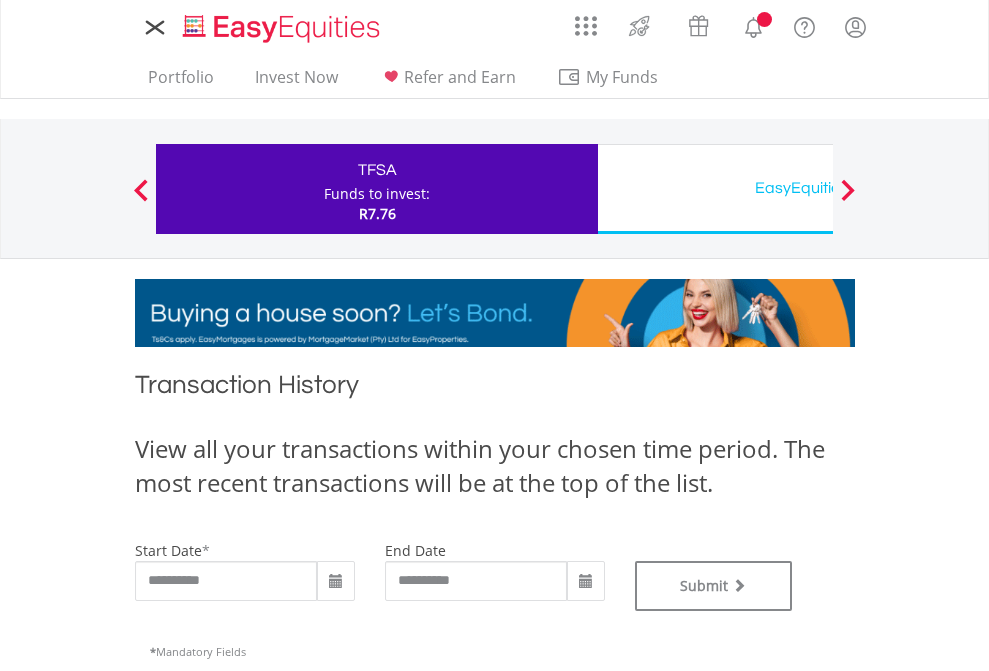 click on "EasyEquities USD" at bounding box center (818, 188) 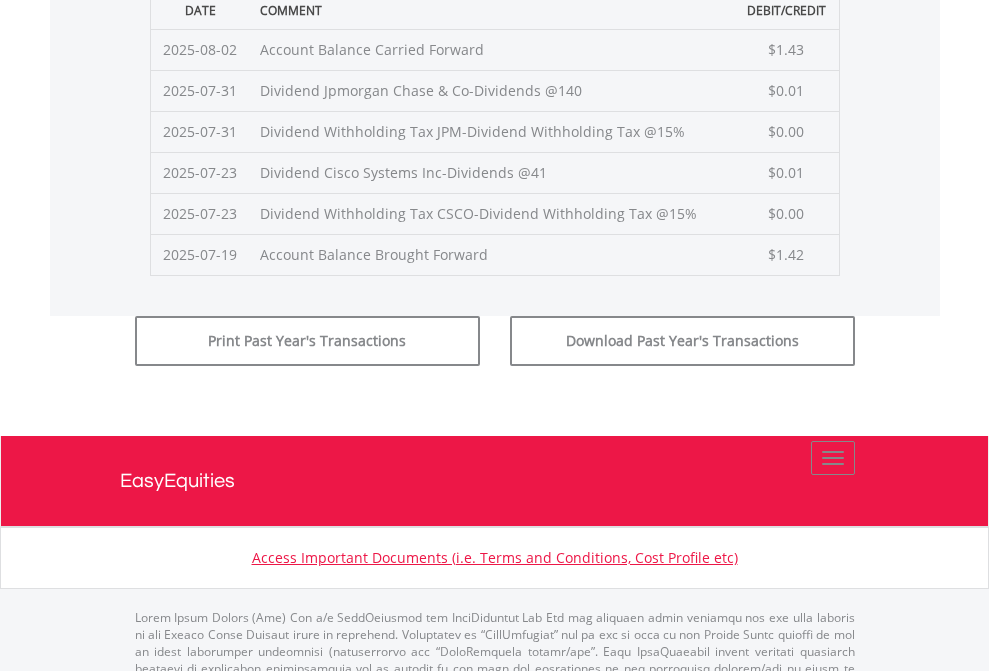 click on "Submit" at bounding box center [714, -225] 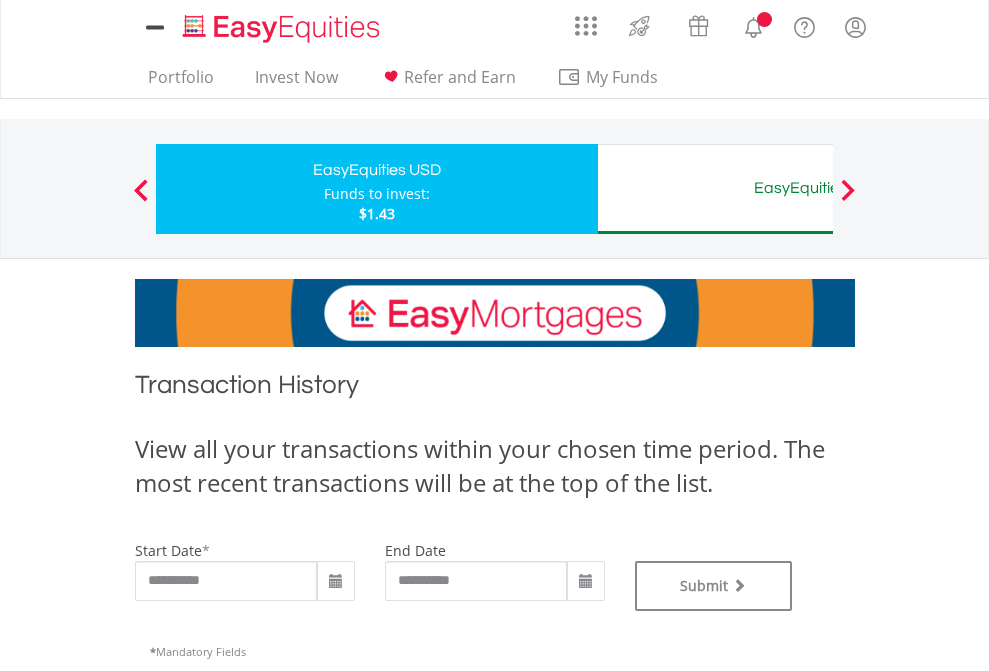 scroll, scrollTop: 0, scrollLeft: 0, axis: both 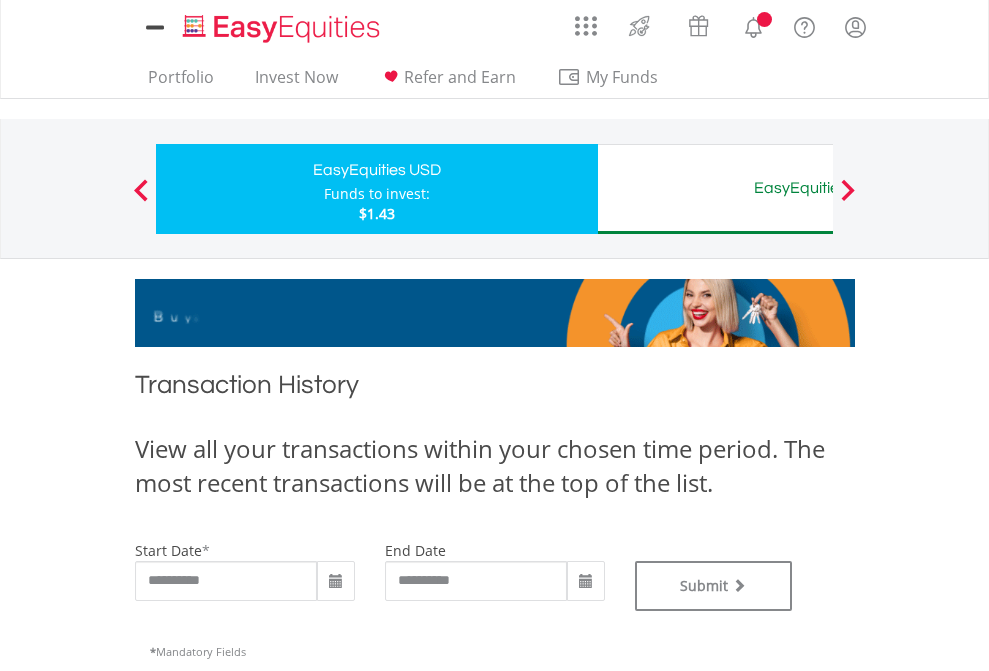 click on "EasyEquities AUD" at bounding box center (818, 188) 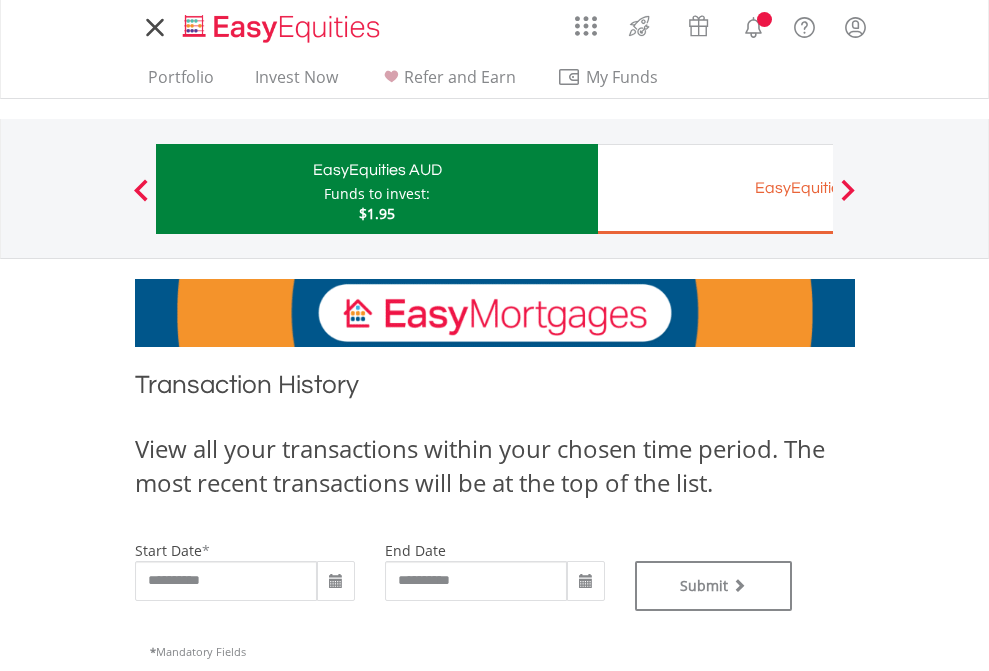 scroll, scrollTop: 0, scrollLeft: 0, axis: both 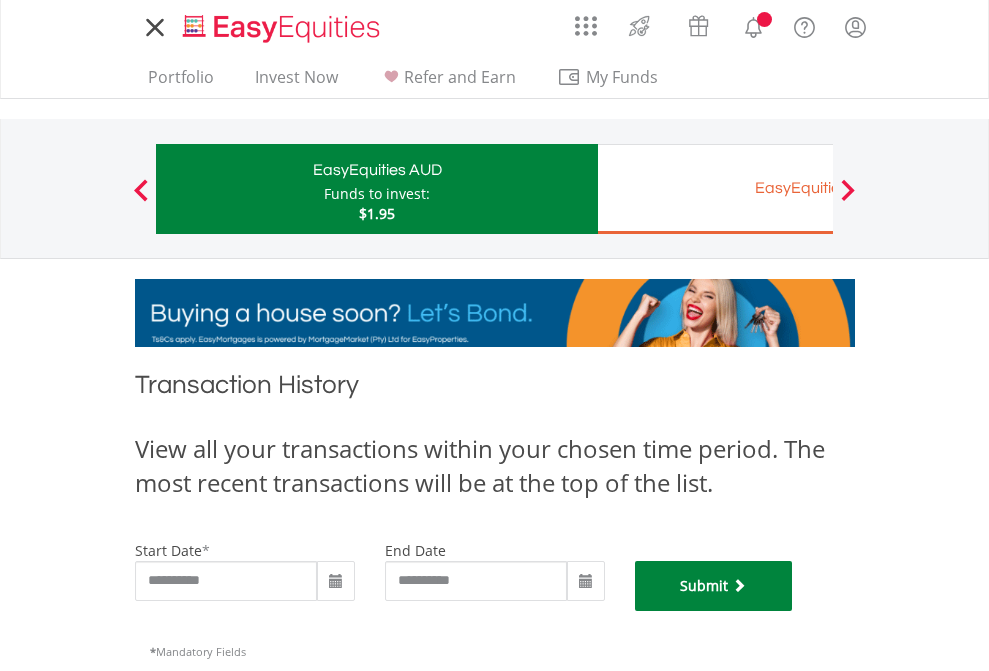 click on "Submit" at bounding box center (714, 586) 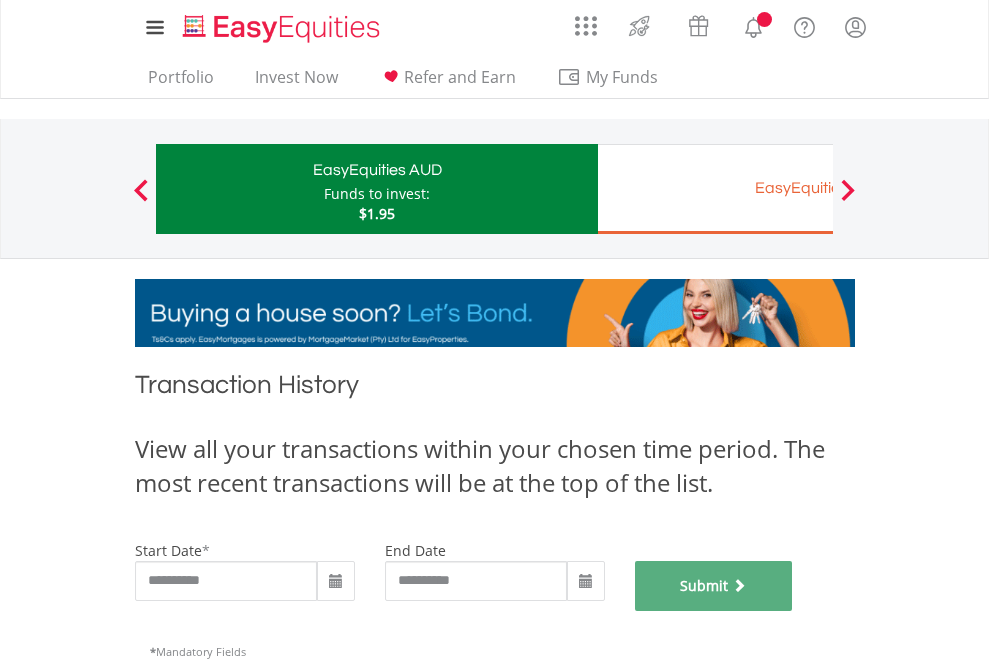 scroll, scrollTop: 811, scrollLeft: 0, axis: vertical 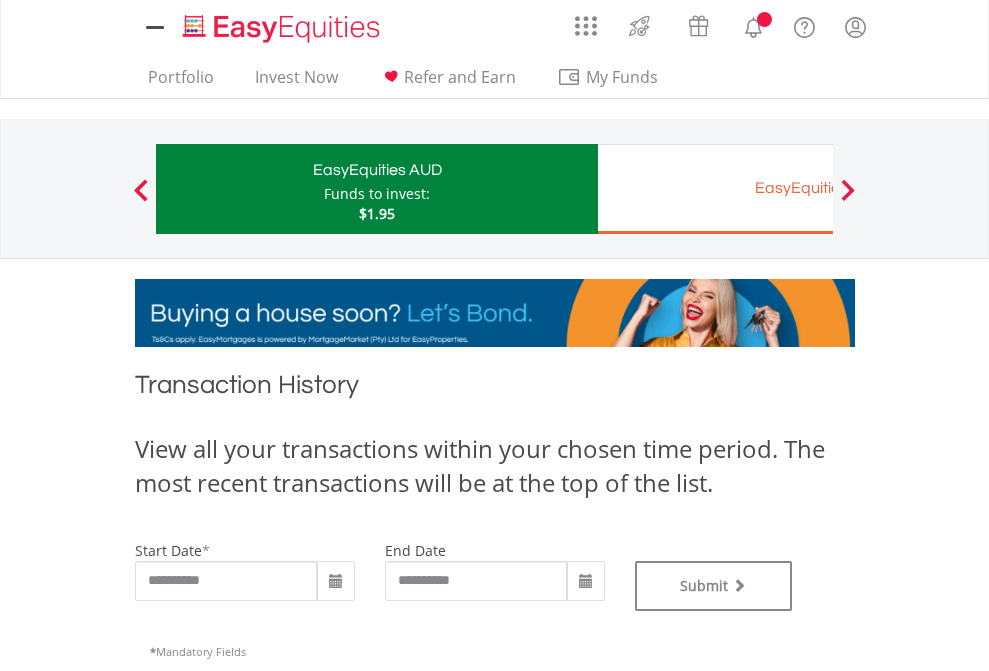click on "EasyEquities EUR" at bounding box center (818, 188) 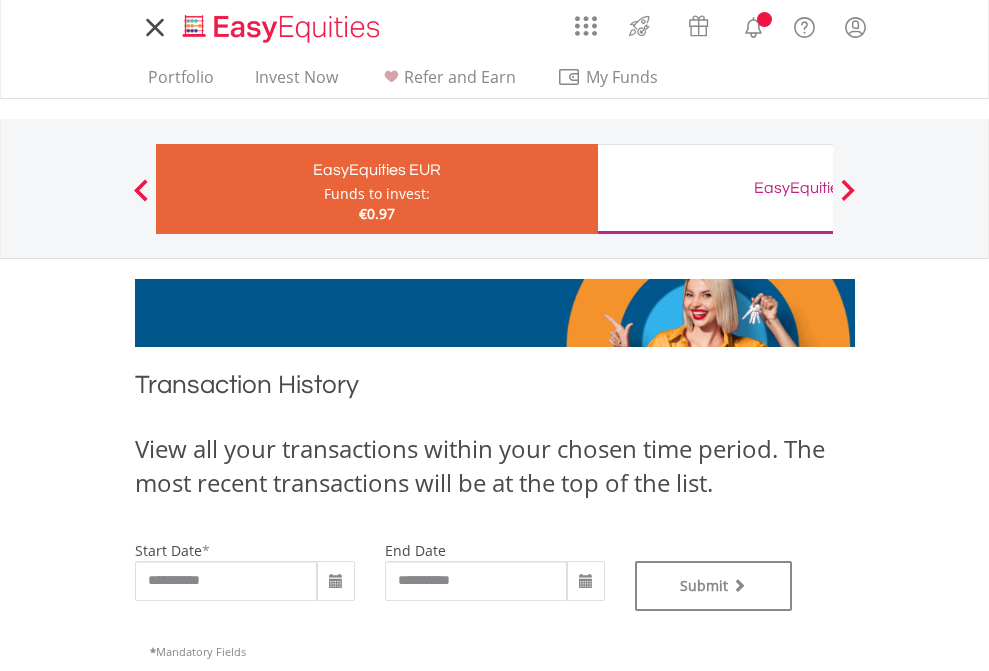 scroll, scrollTop: 0, scrollLeft: 0, axis: both 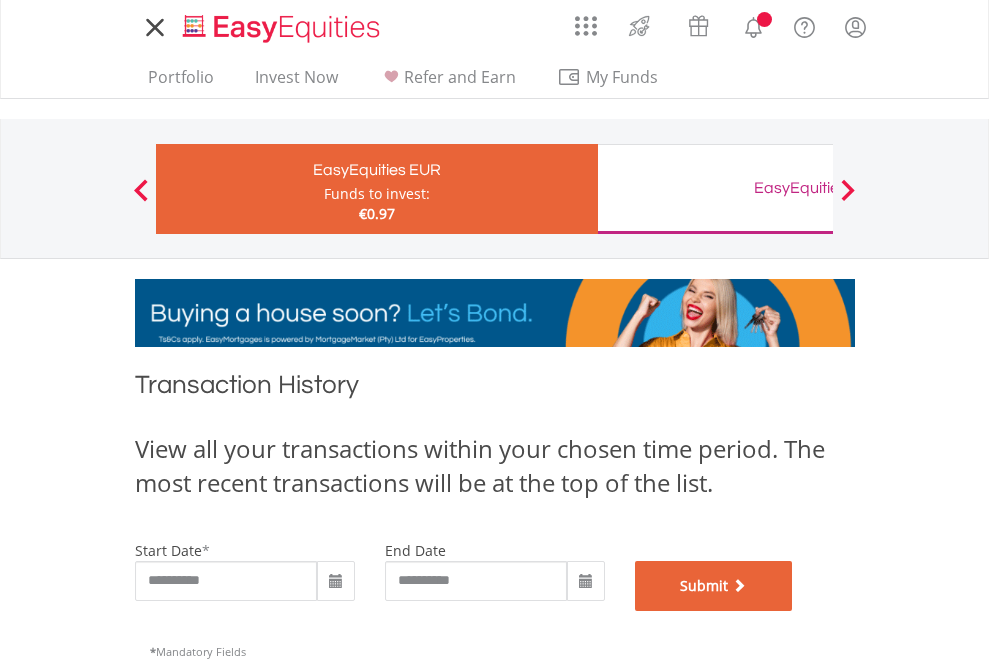 click on "Submit" at bounding box center (714, 586) 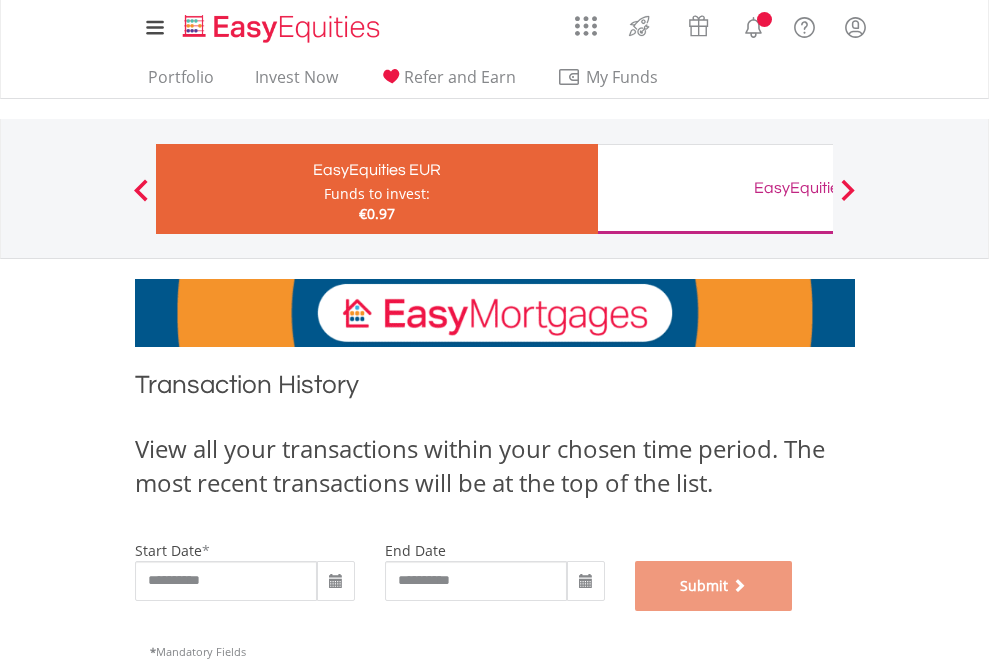 scroll, scrollTop: 811, scrollLeft: 0, axis: vertical 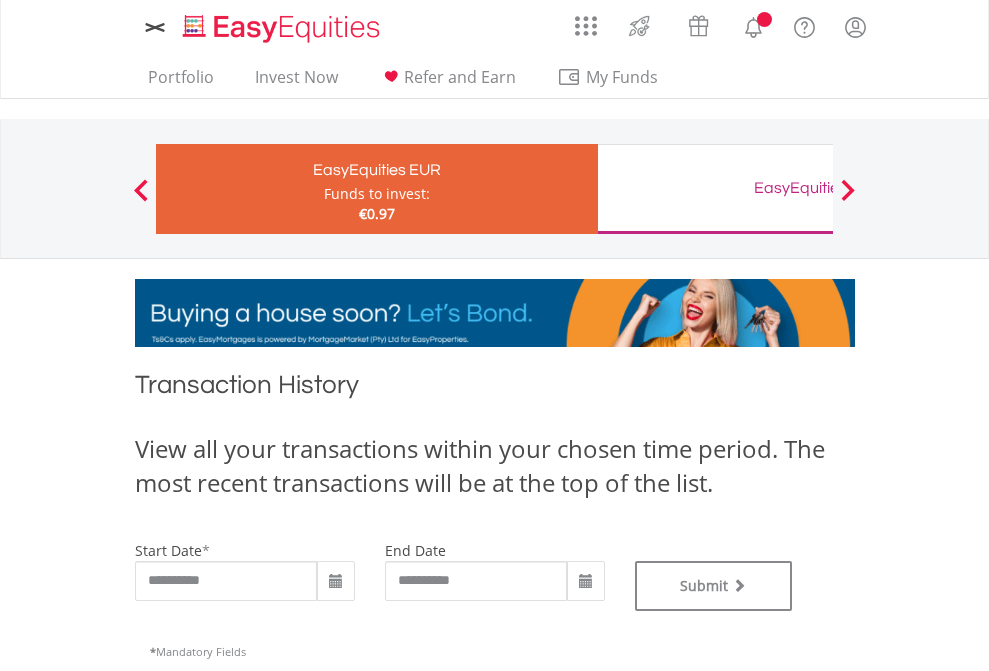 click on "EasyEquities GBP" at bounding box center [818, 188] 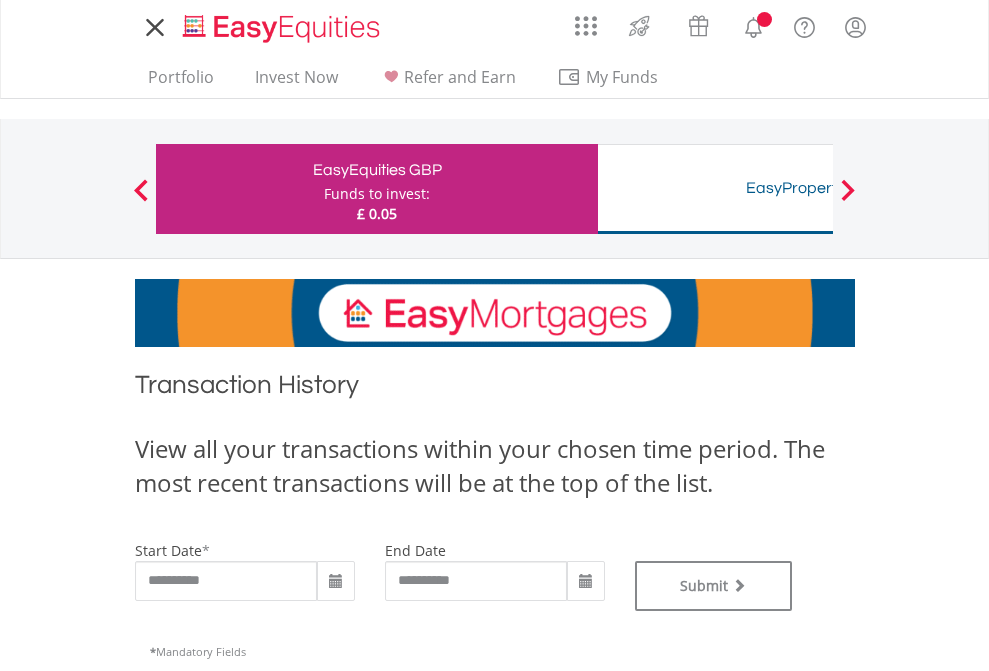 scroll, scrollTop: 0, scrollLeft: 0, axis: both 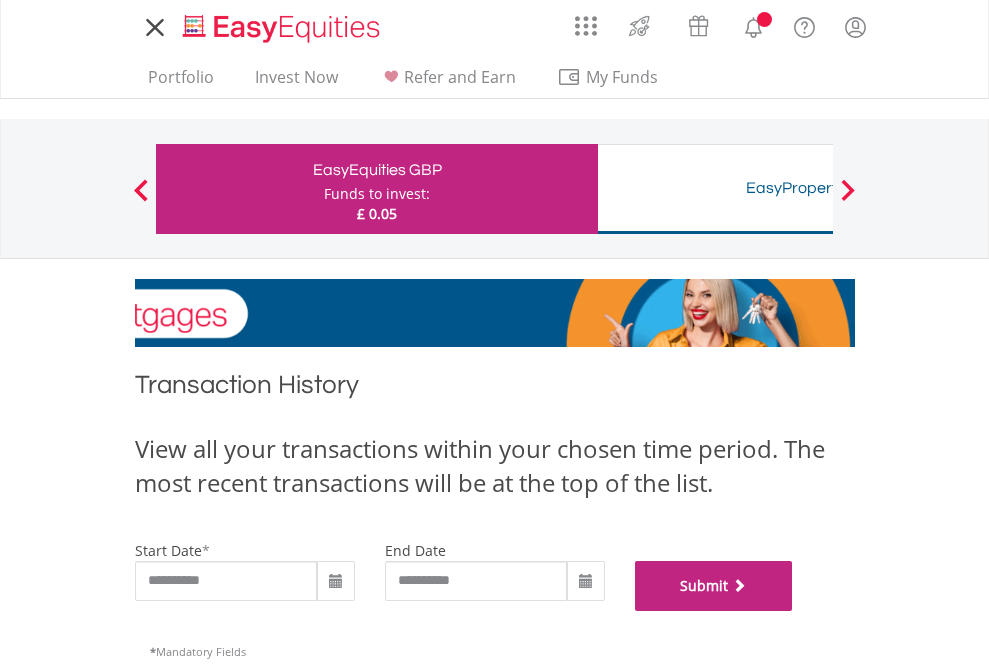 click on "Submit" at bounding box center [714, 586] 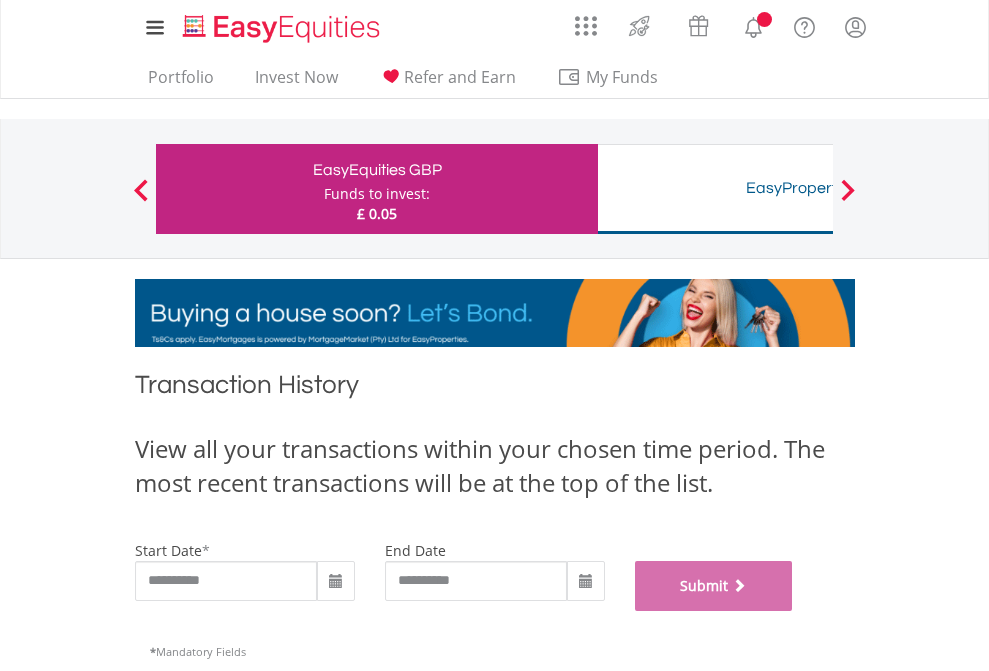 scroll, scrollTop: 811, scrollLeft: 0, axis: vertical 